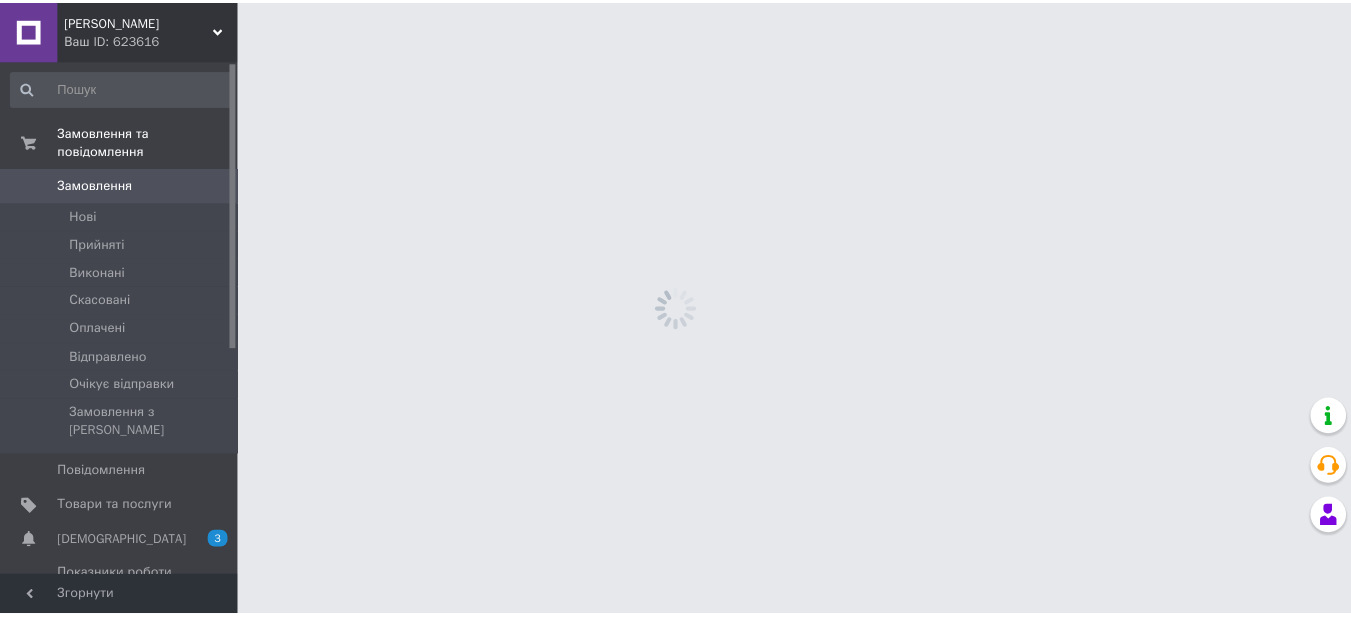 scroll, scrollTop: 0, scrollLeft: 0, axis: both 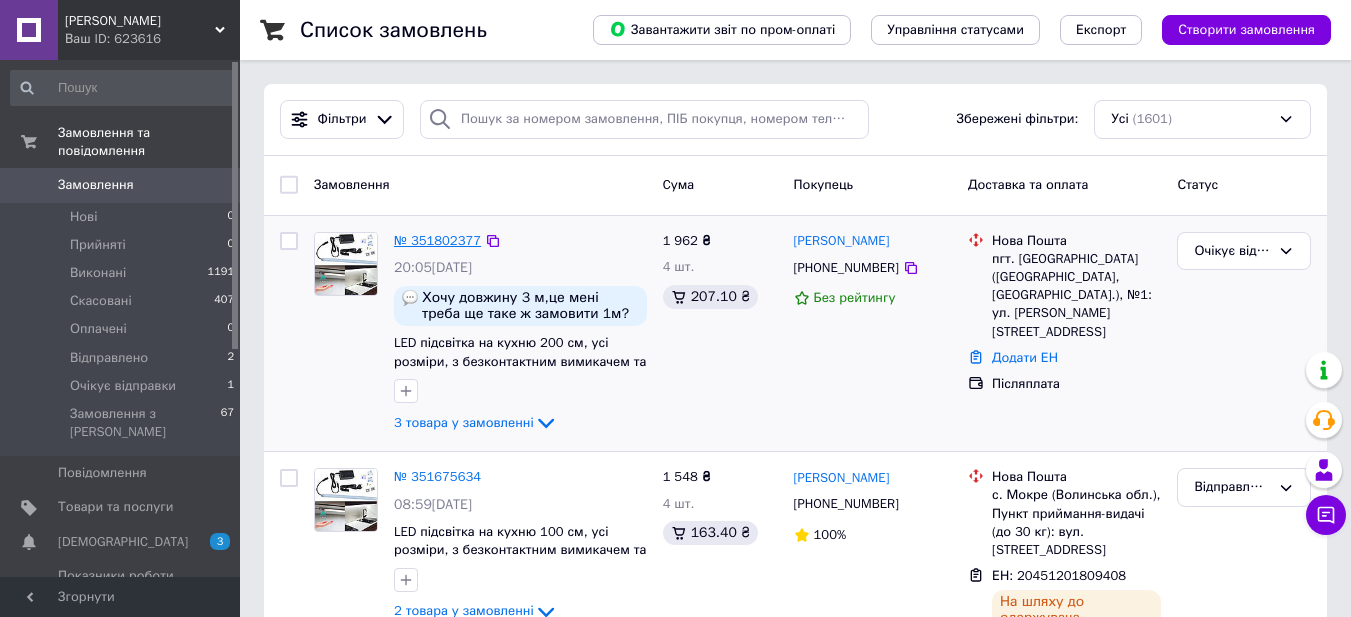 click on "№ 351802377" at bounding box center (437, 240) 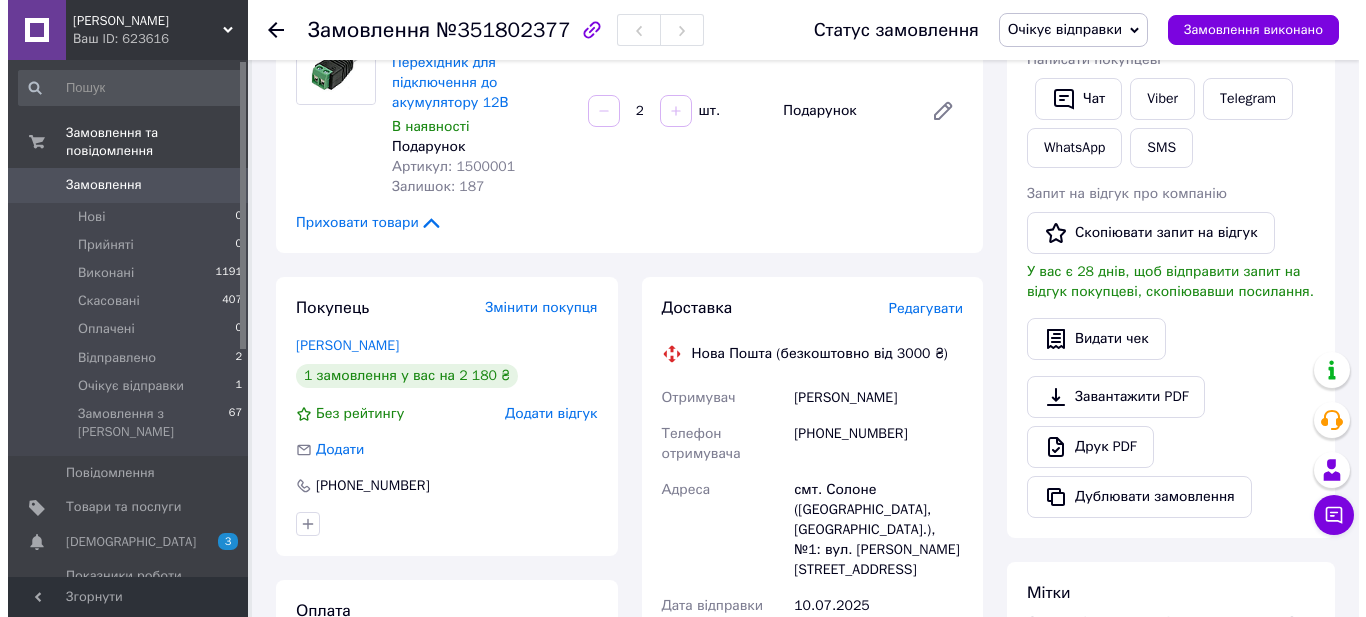 scroll, scrollTop: 700, scrollLeft: 0, axis: vertical 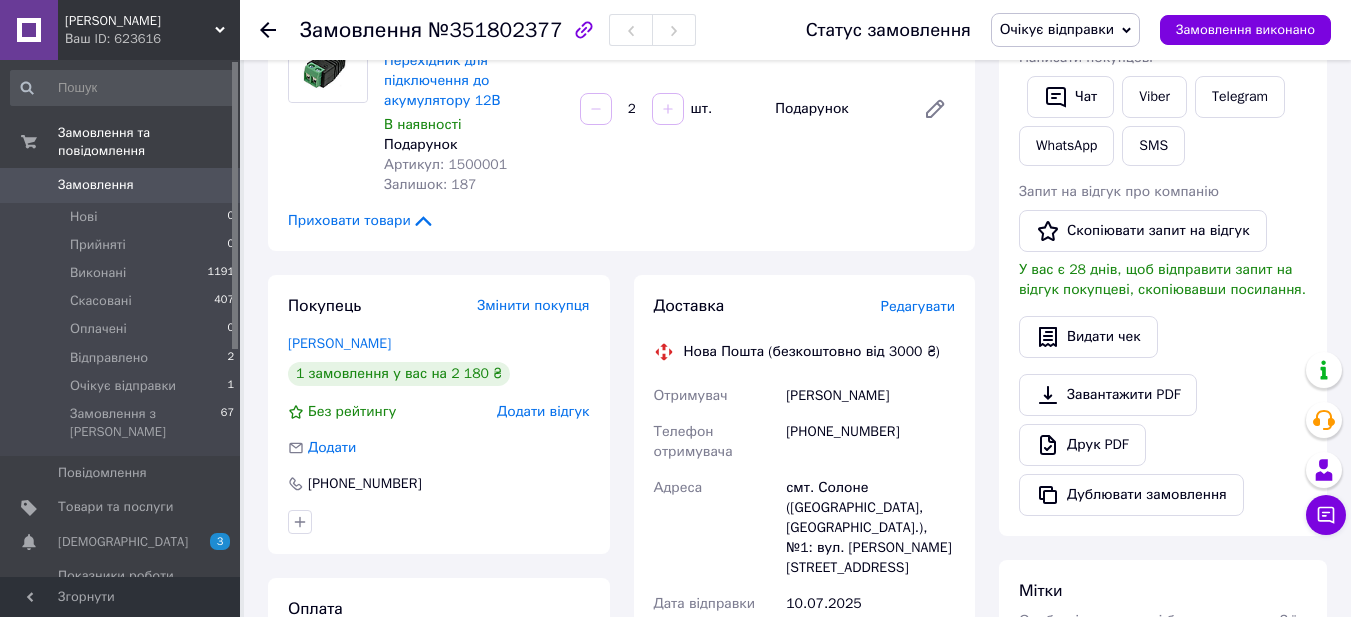 click on "Редагувати" at bounding box center (918, 306) 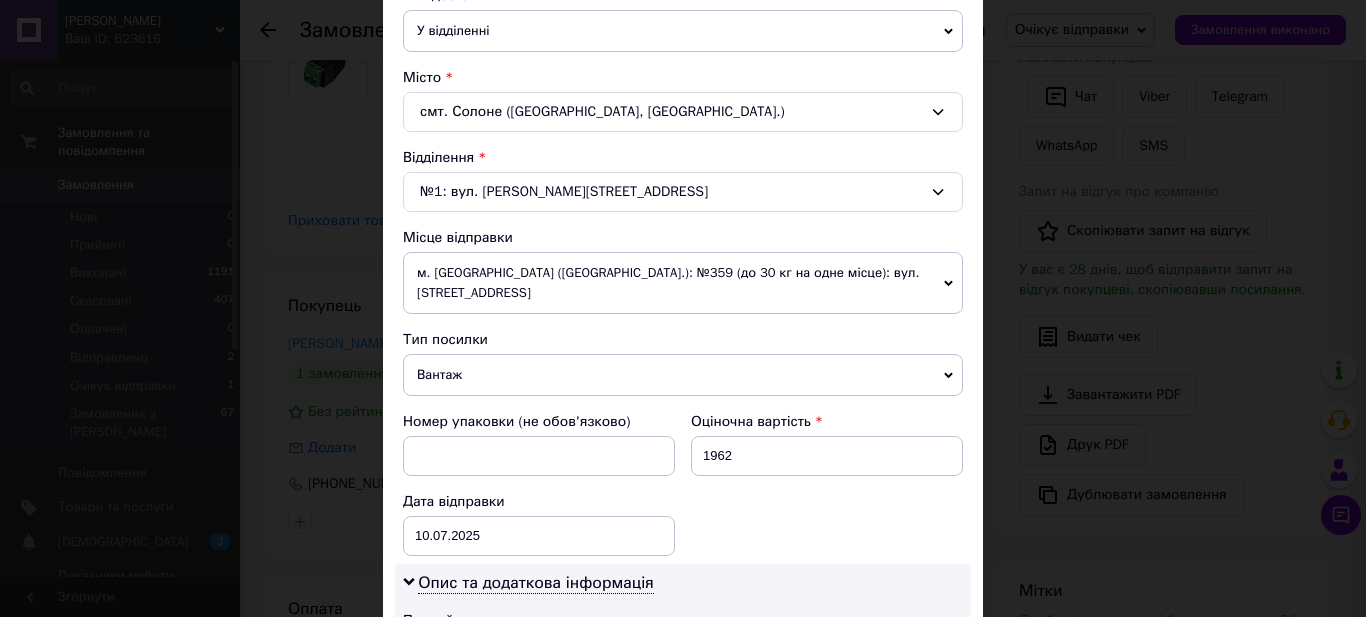 scroll, scrollTop: 500, scrollLeft: 0, axis: vertical 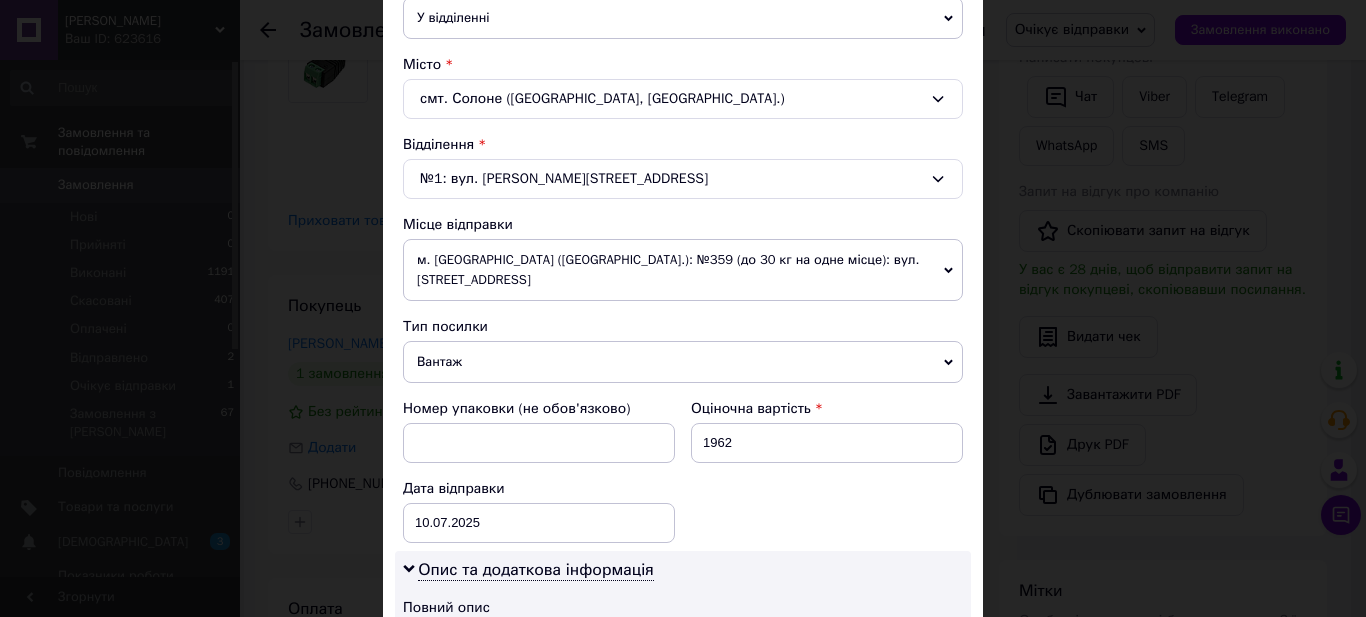 click 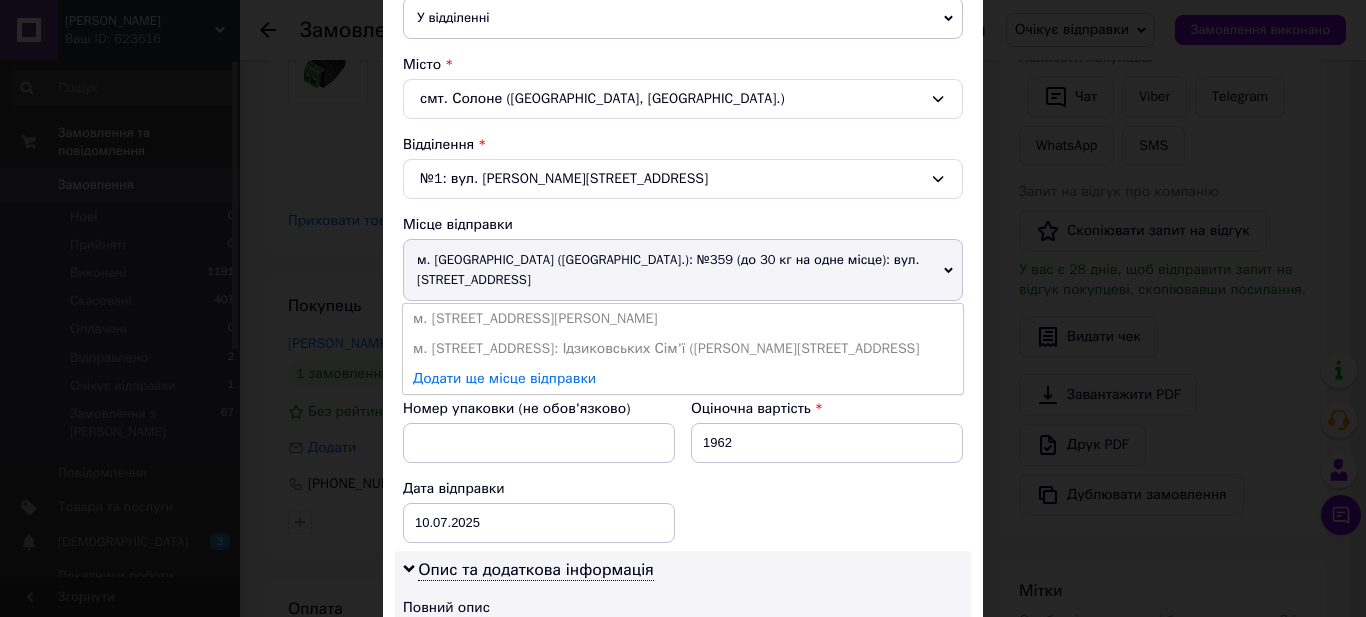 click 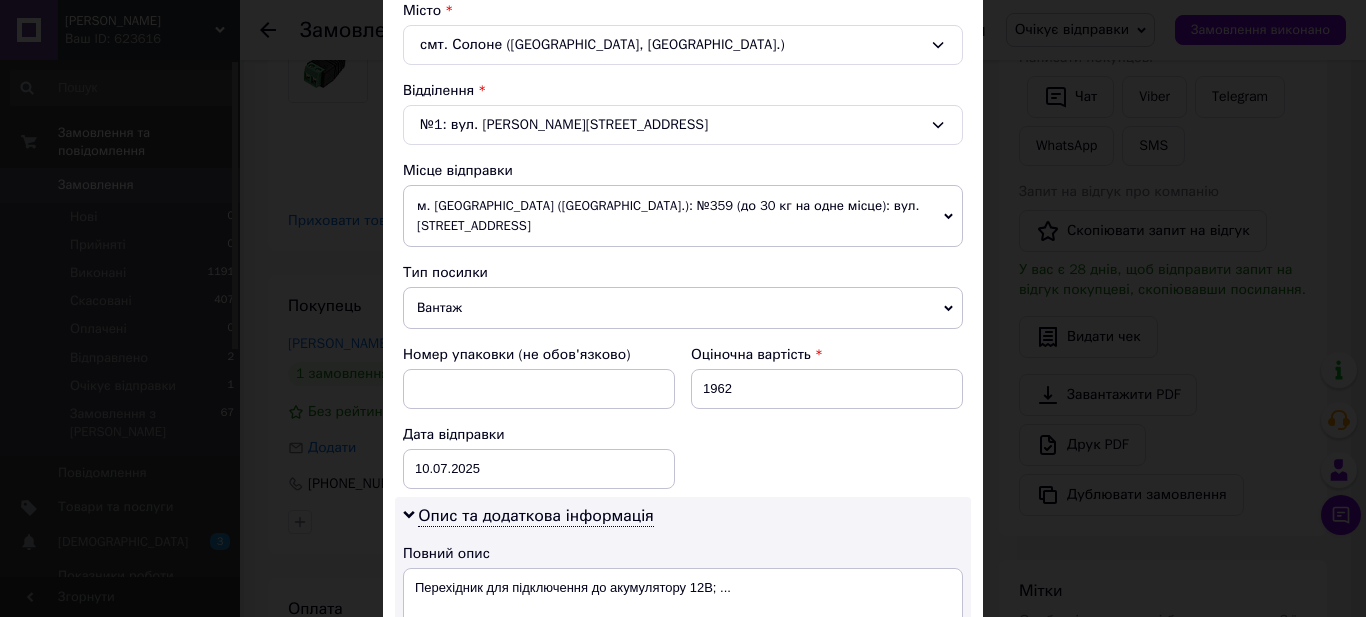 scroll, scrollTop: 600, scrollLeft: 0, axis: vertical 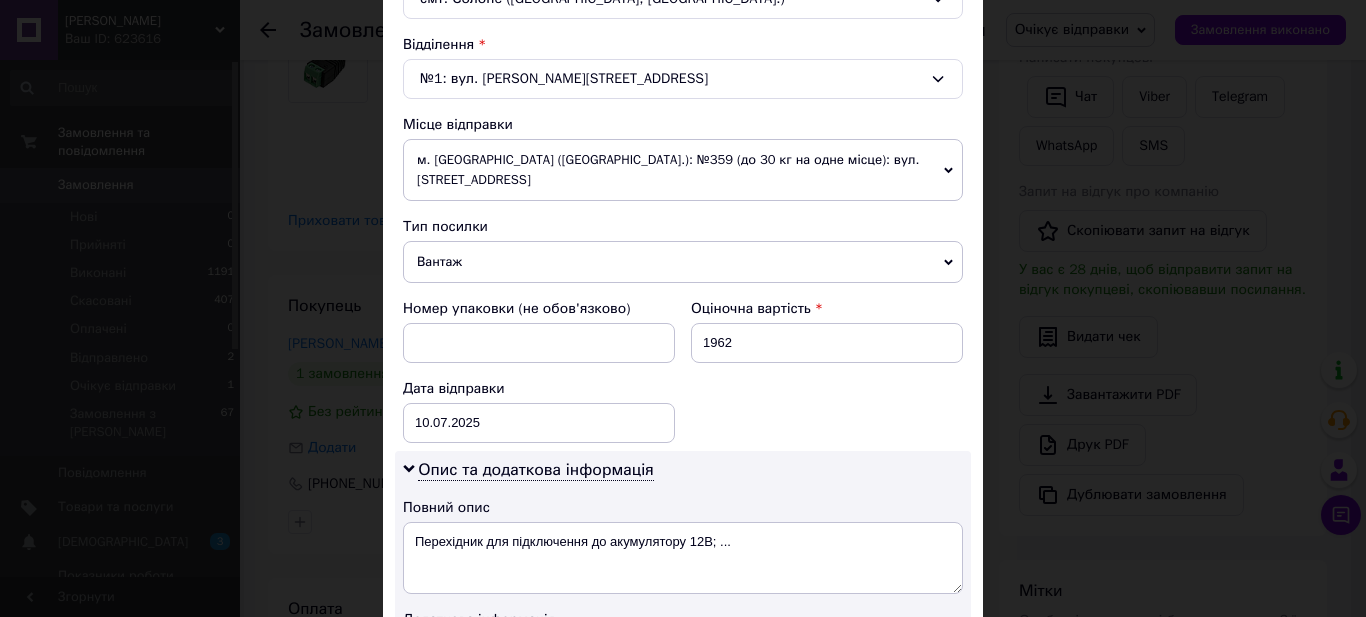 click 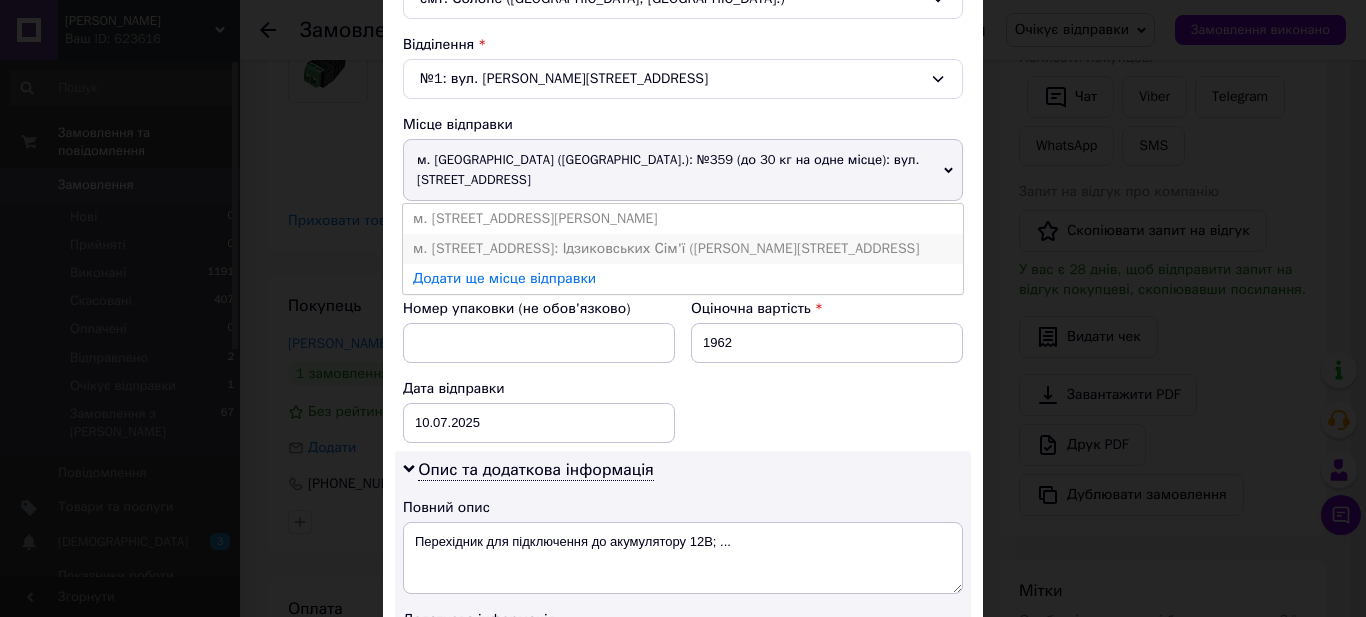 click on "м. Київ (Київська обл.): Ідзиковських Сім'ї (Михайла Мишина) вул. д.39 кв.1" at bounding box center [683, 249] 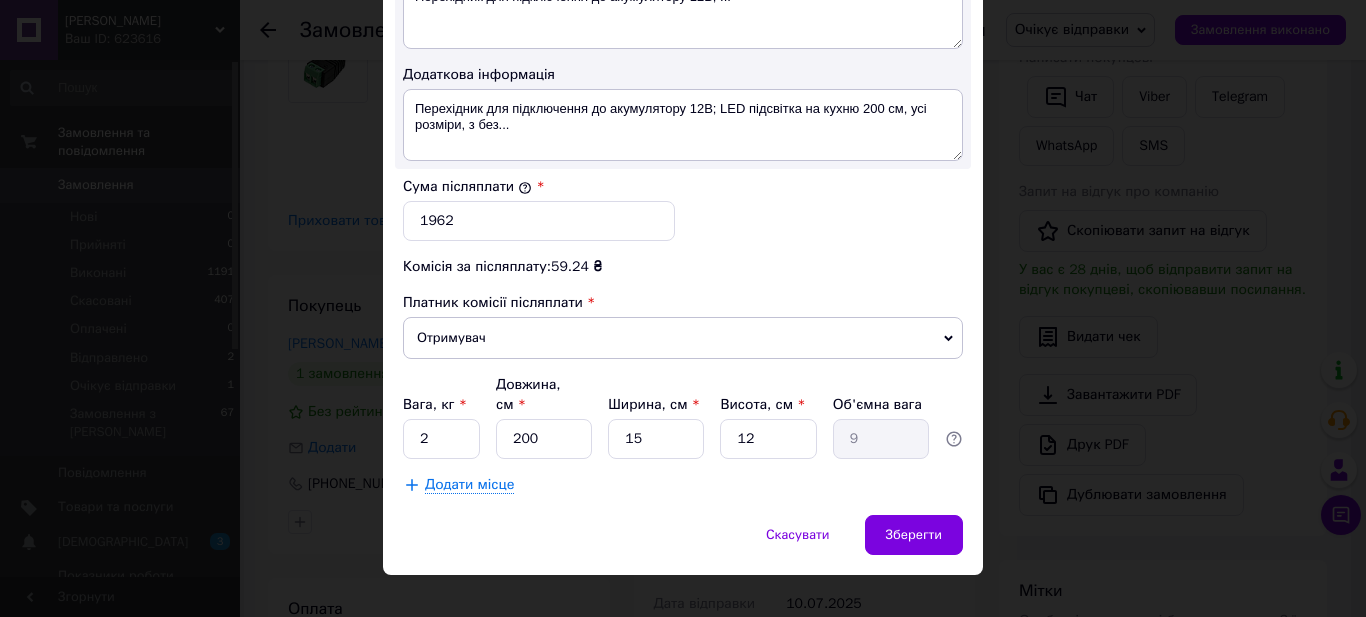 scroll, scrollTop: 1133, scrollLeft: 0, axis: vertical 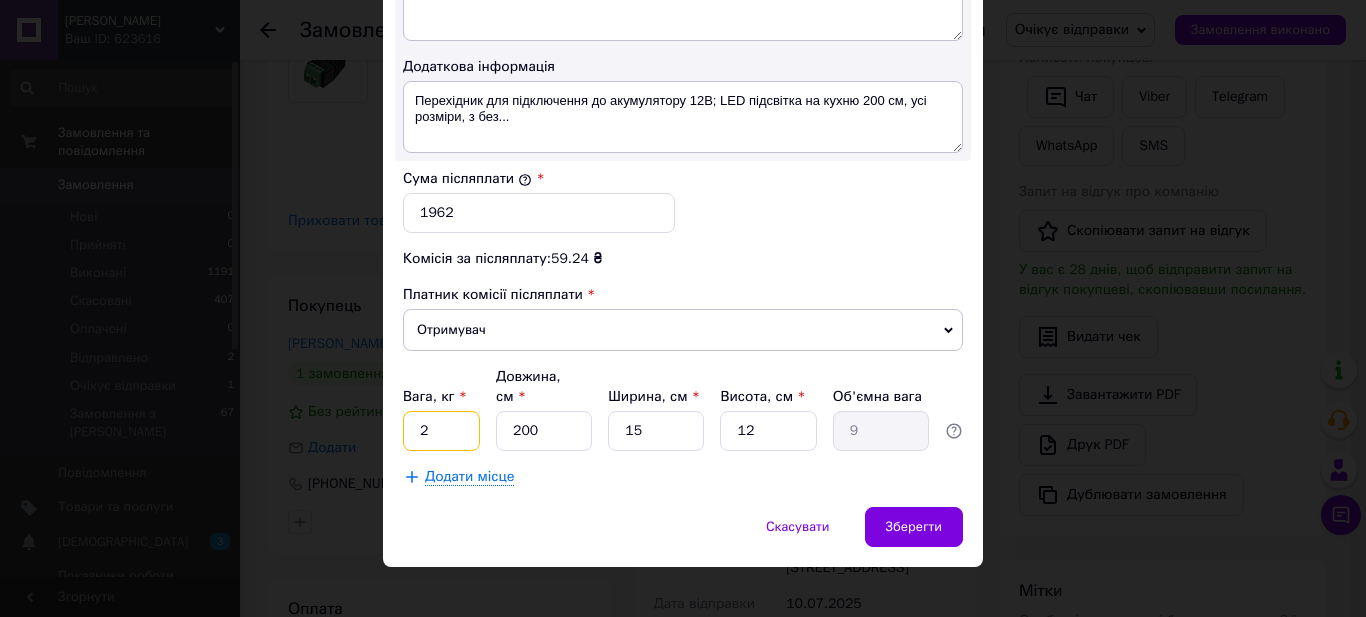 click on "2" at bounding box center [441, 431] 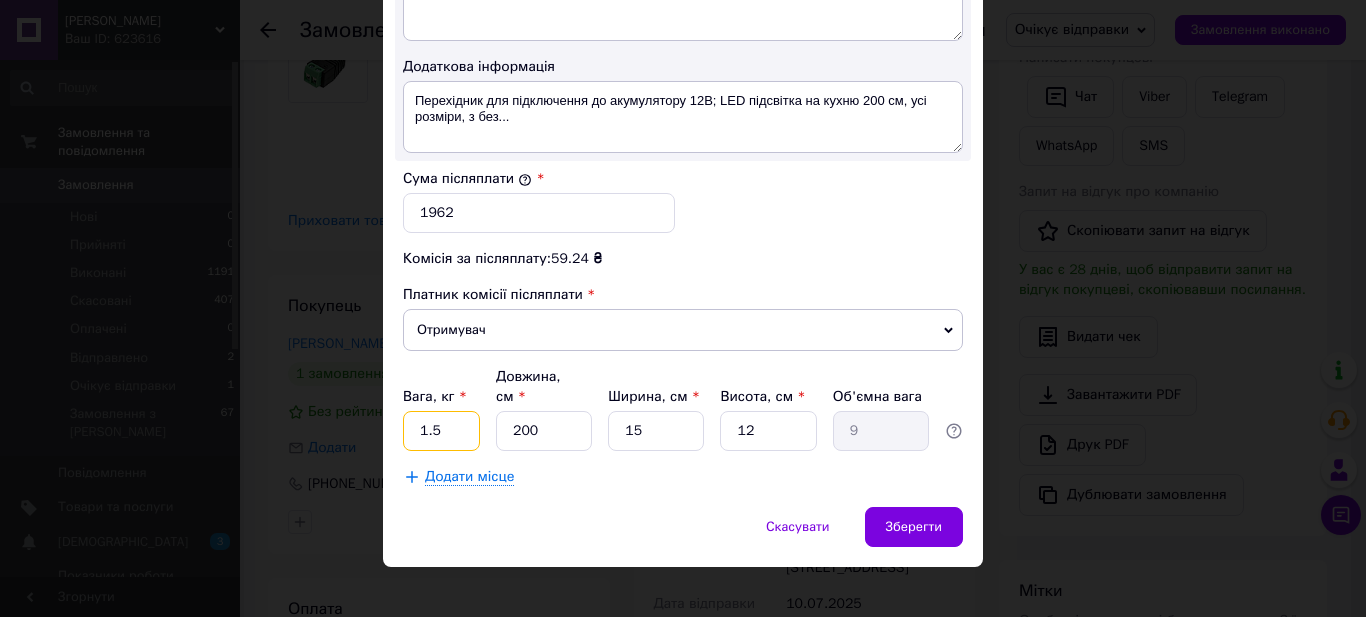 type on "1.5" 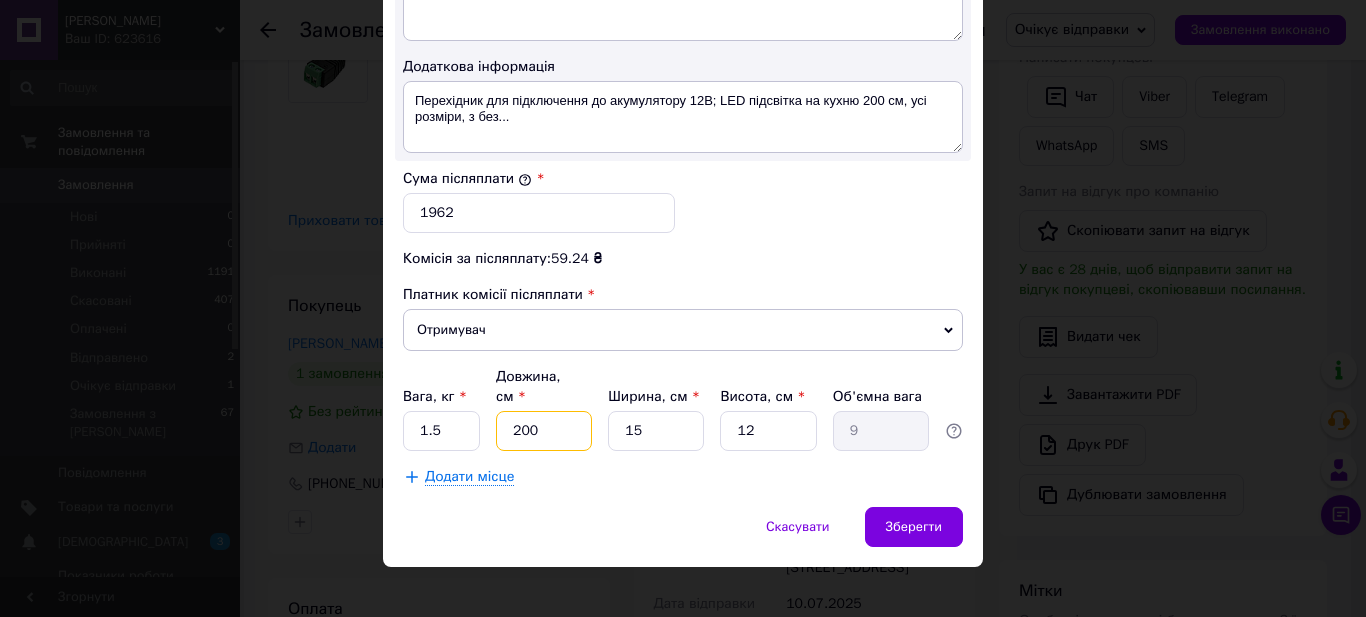 click on "200" at bounding box center [544, 431] 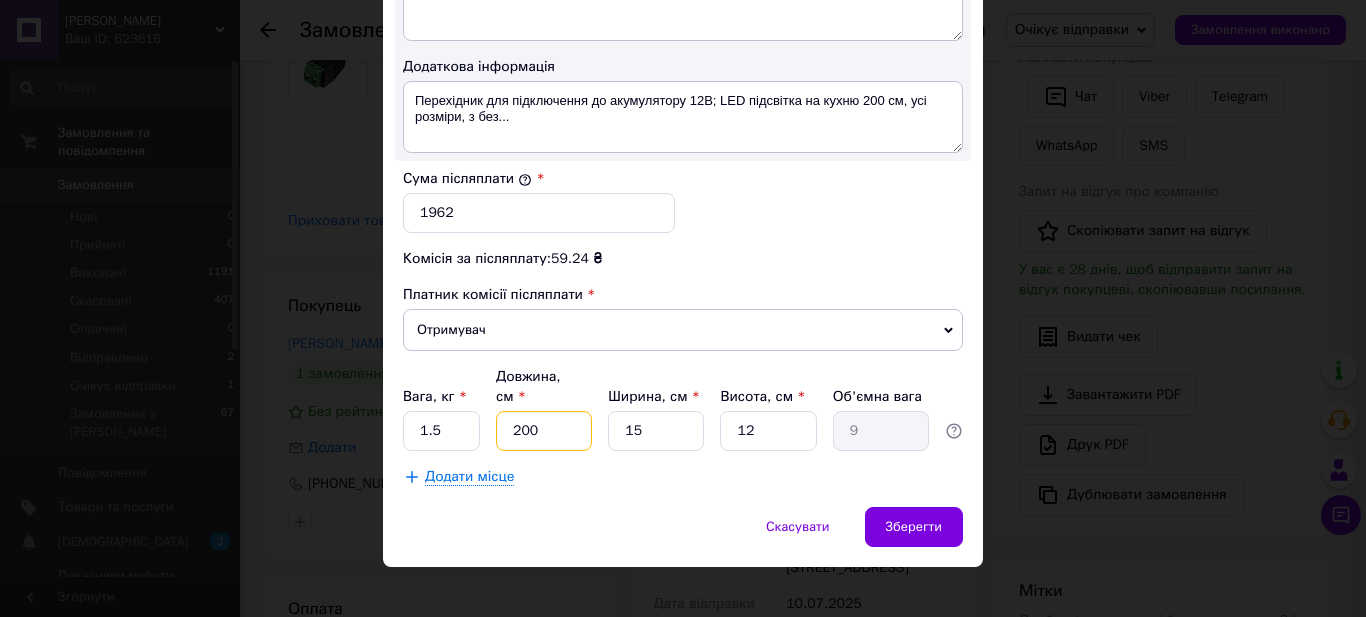 type on "20" 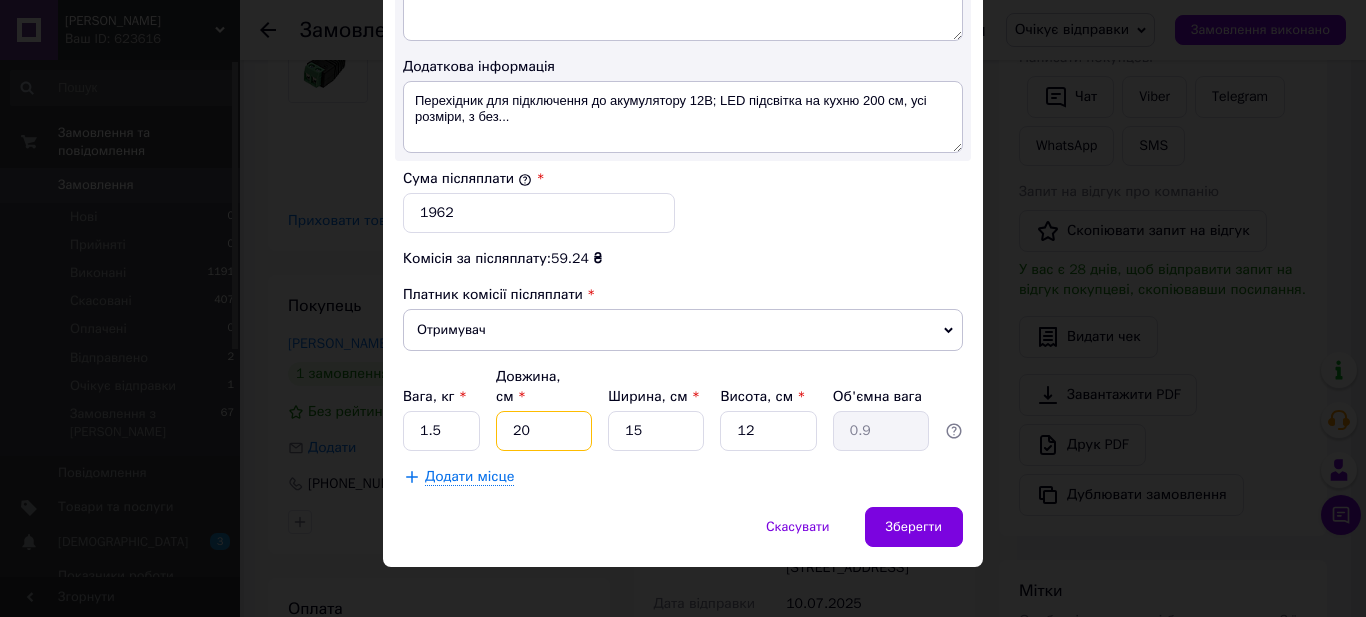 type on "205" 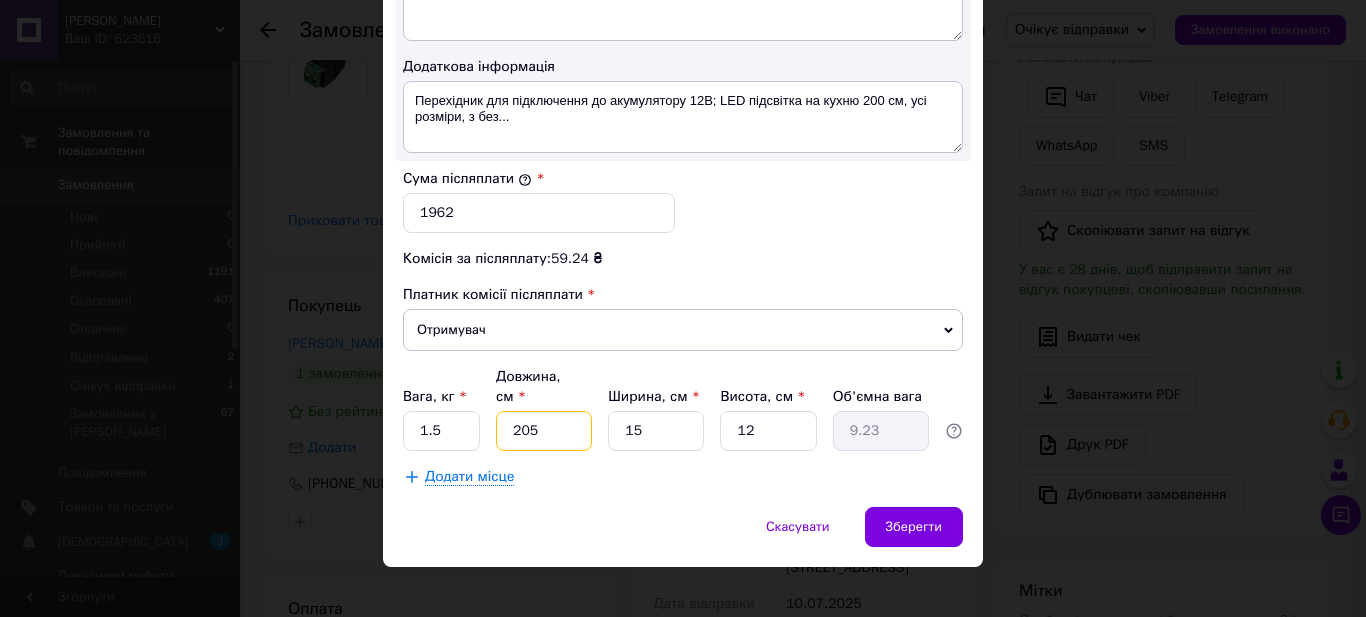 type on "205" 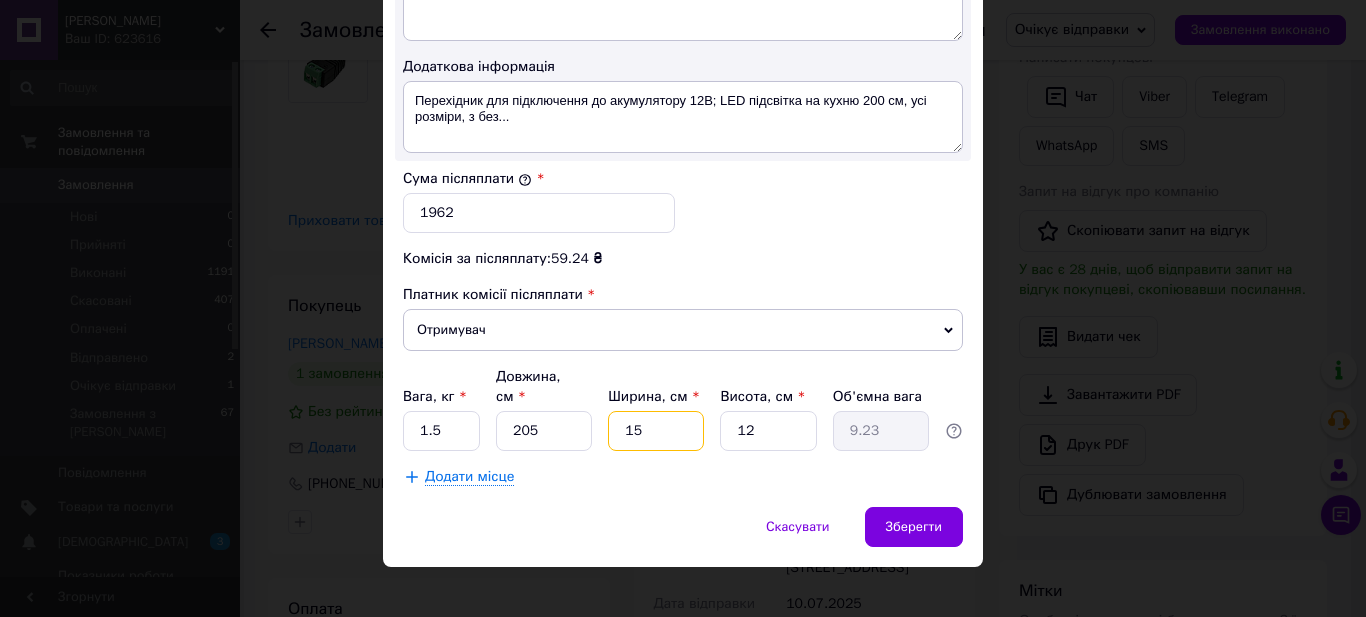 click on "15" at bounding box center [656, 431] 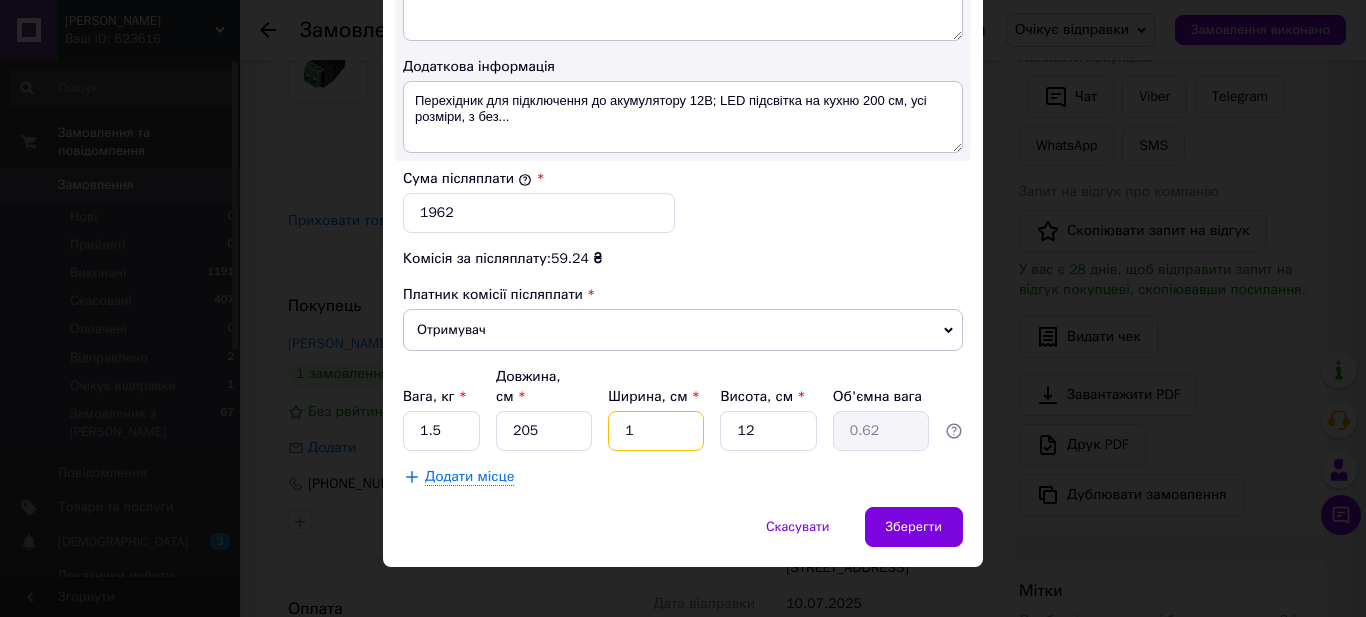 type on "10" 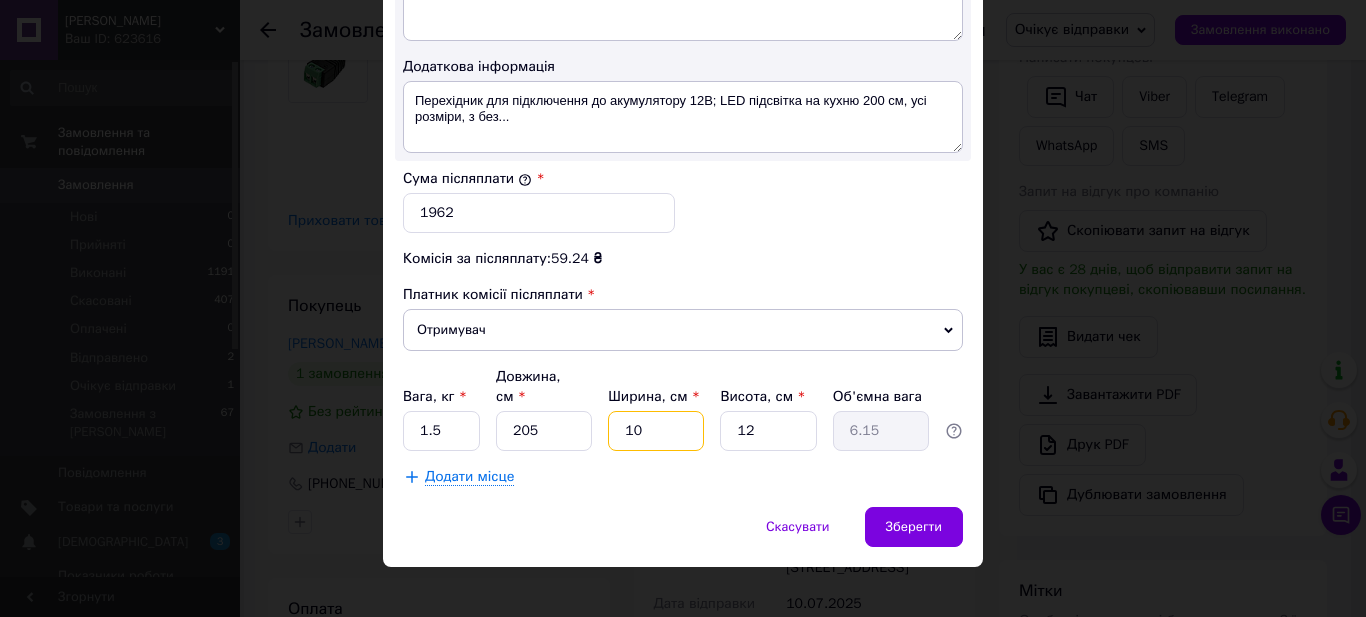type on "10" 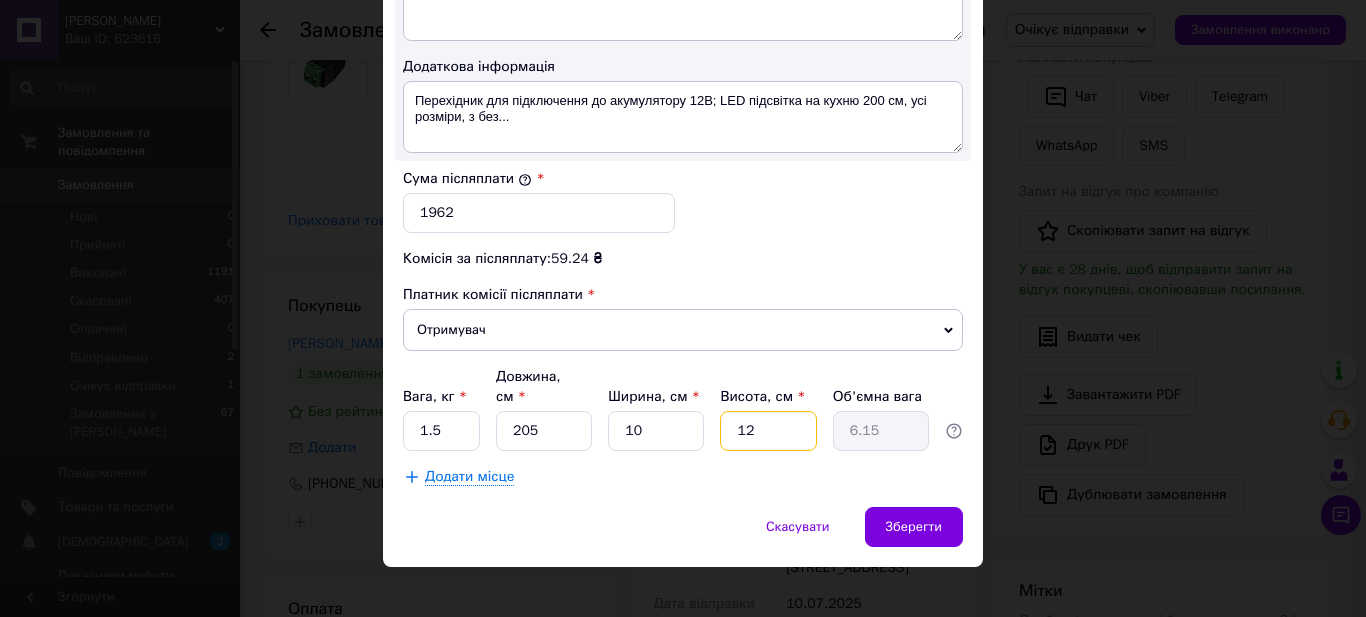 click on "12" at bounding box center (768, 431) 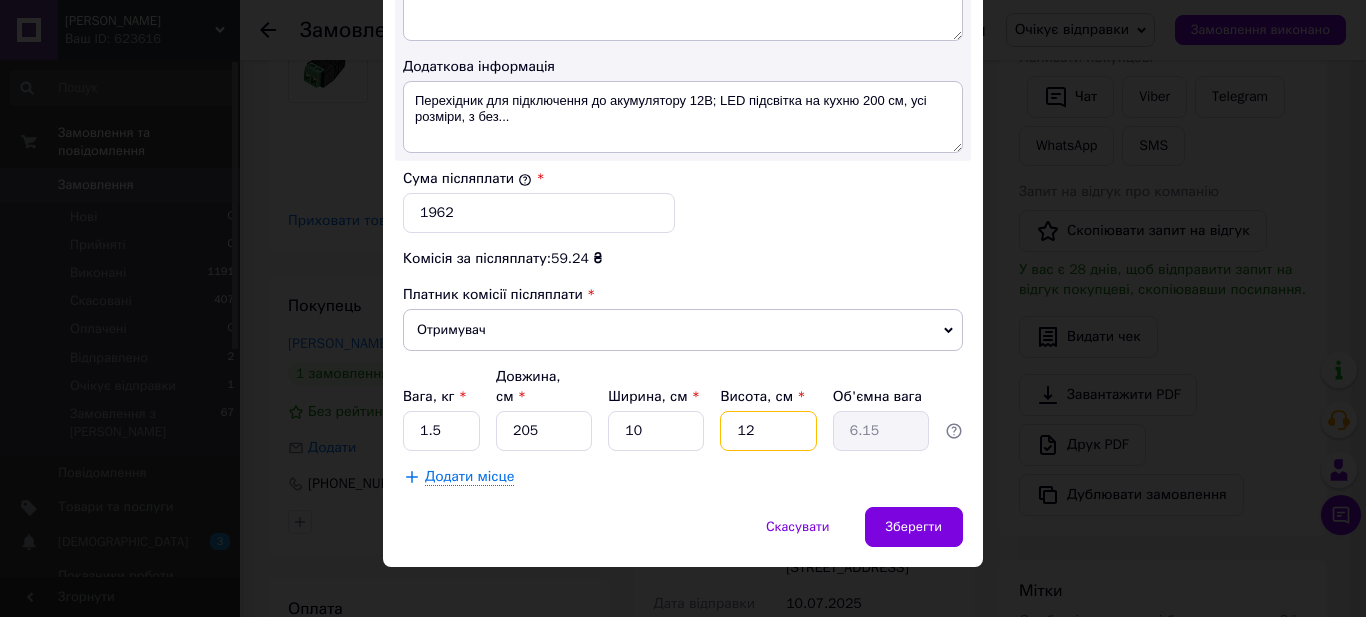 click on "12" at bounding box center [768, 431] 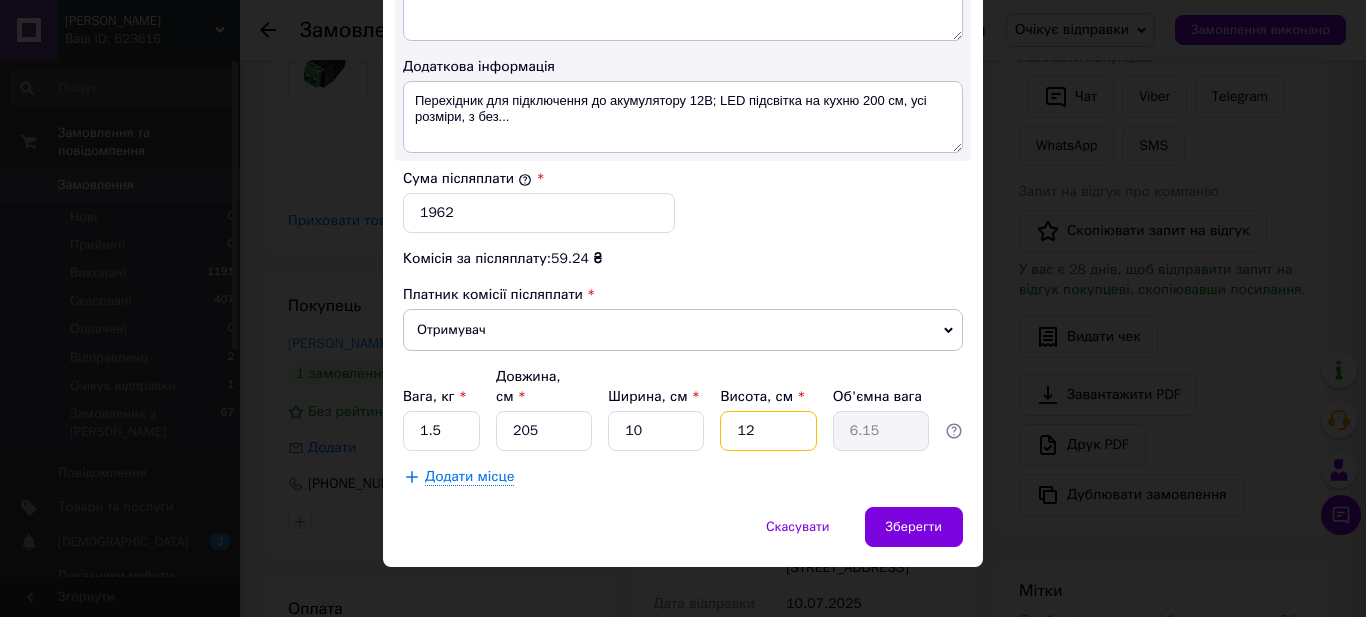type on "1" 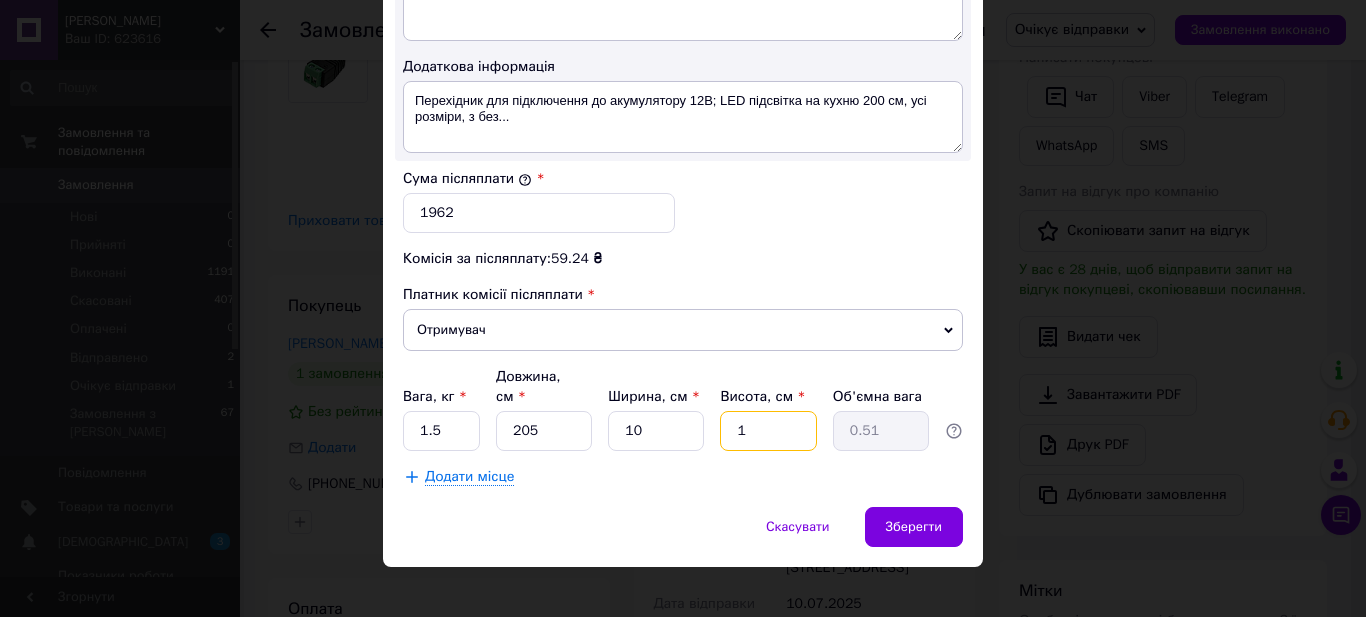 type 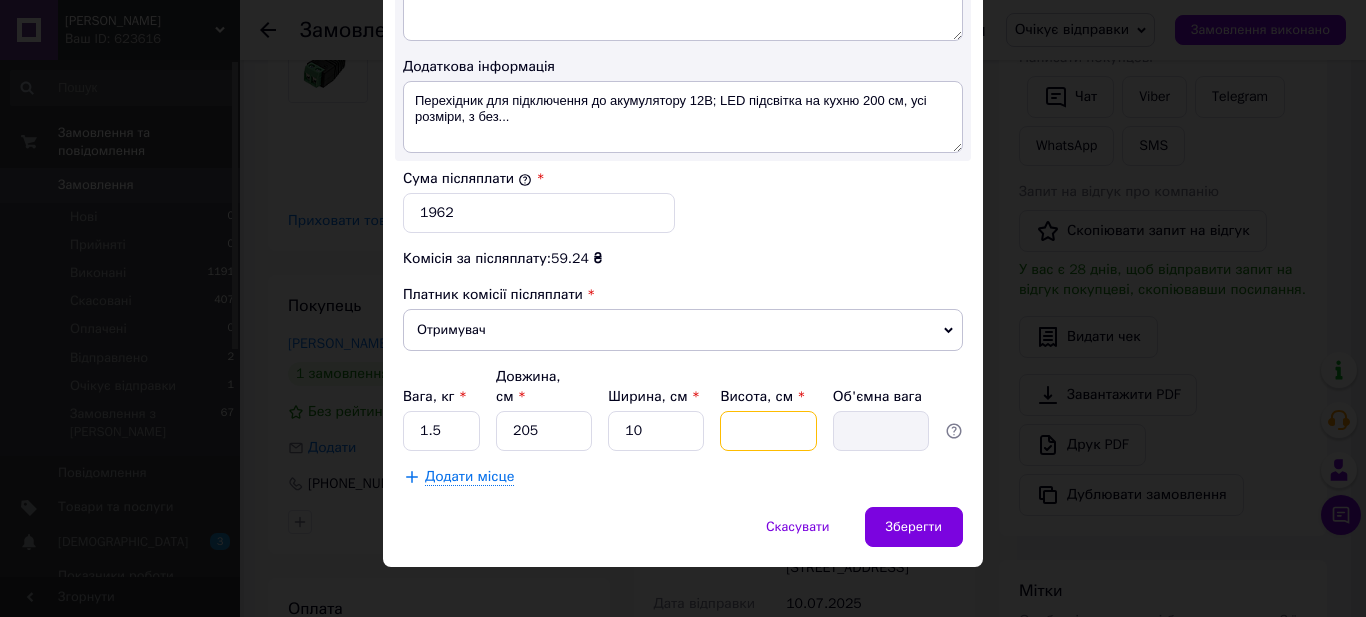 type on "5" 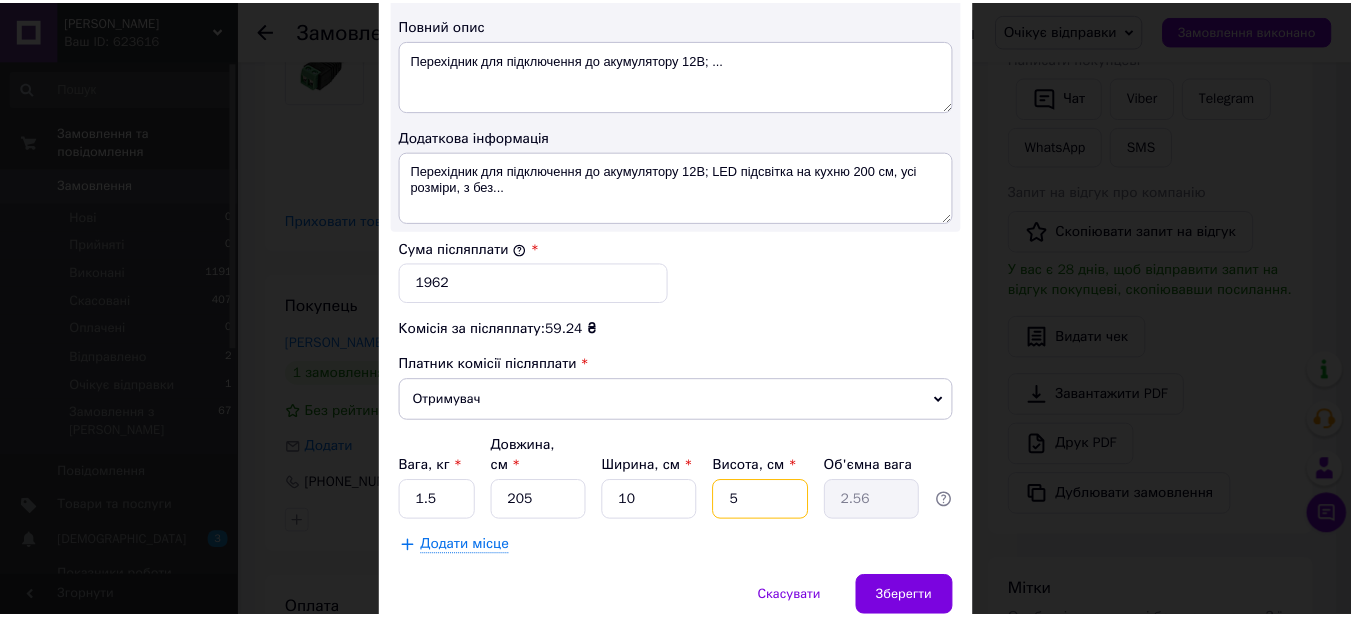 scroll, scrollTop: 1133, scrollLeft: 0, axis: vertical 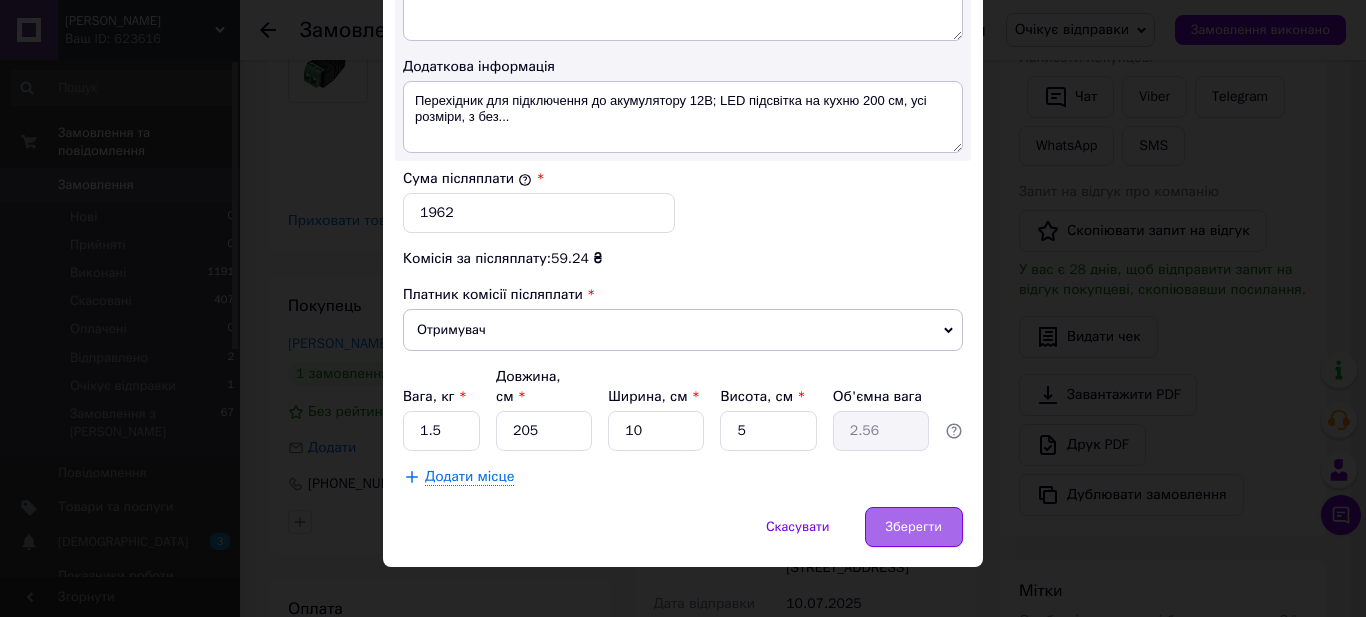 click on "Зберегти" at bounding box center [914, 527] 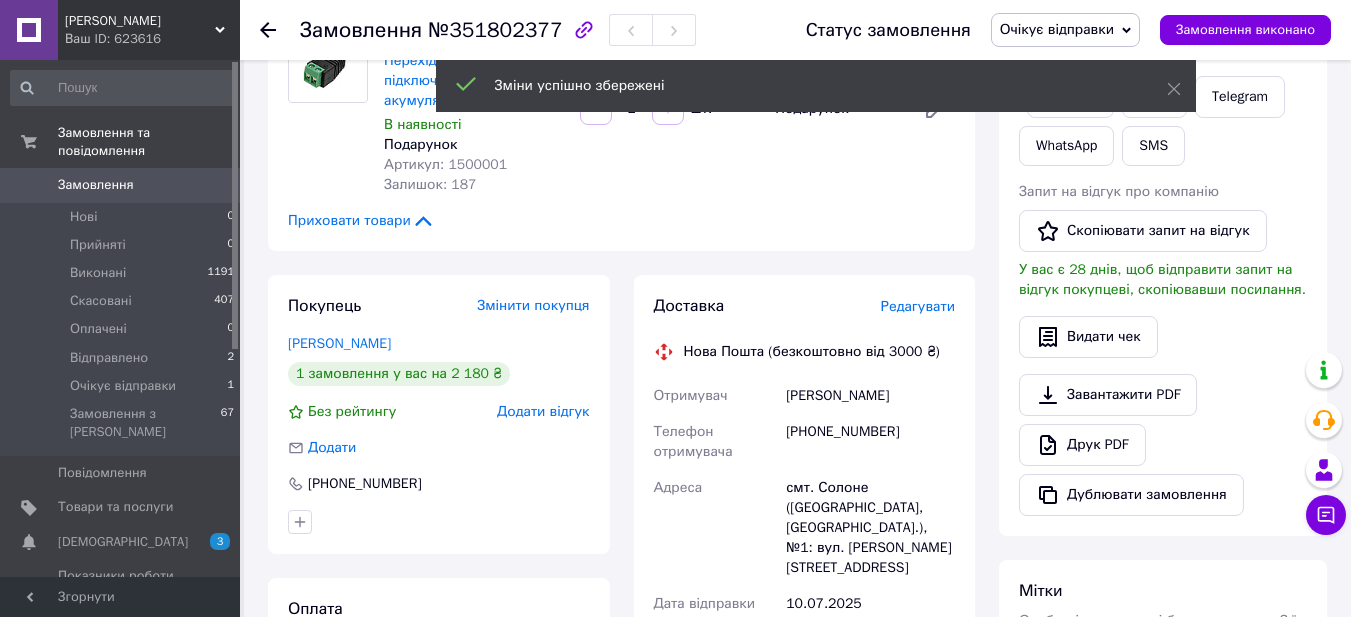 scroll, scrollTop: 120, scrollLeft: 0, axis: vertical 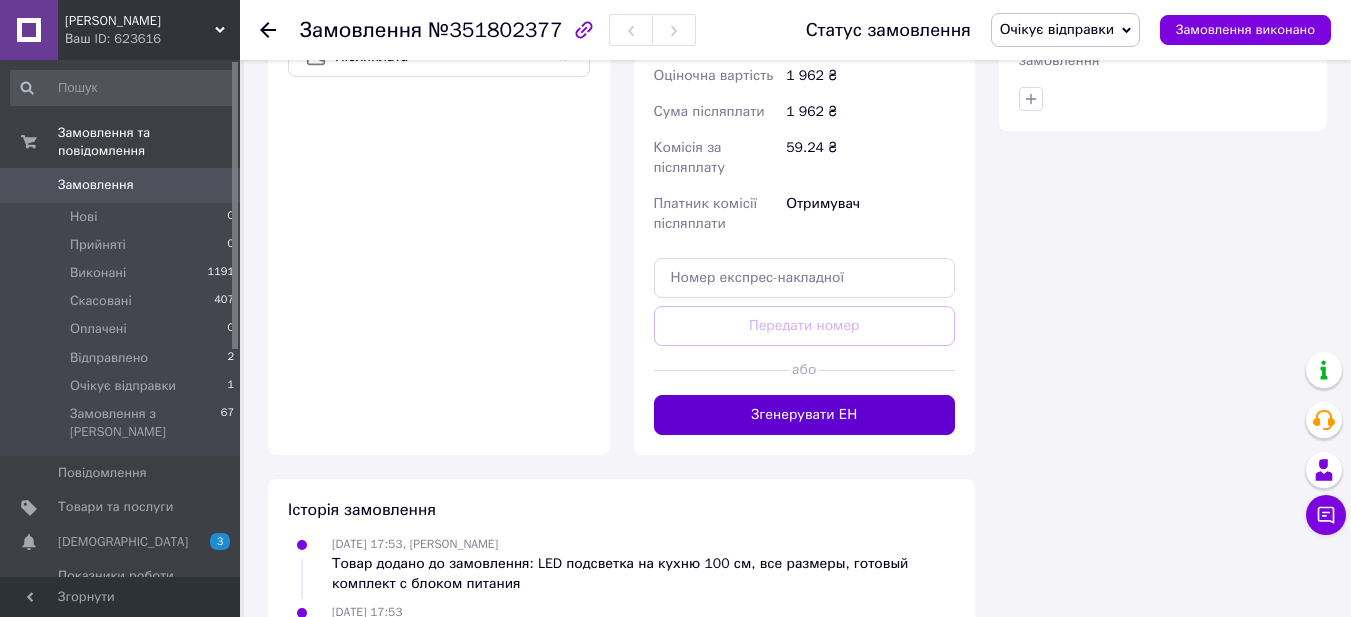 click on "Згенерувати ЕН" at bounding box center (805, 415) 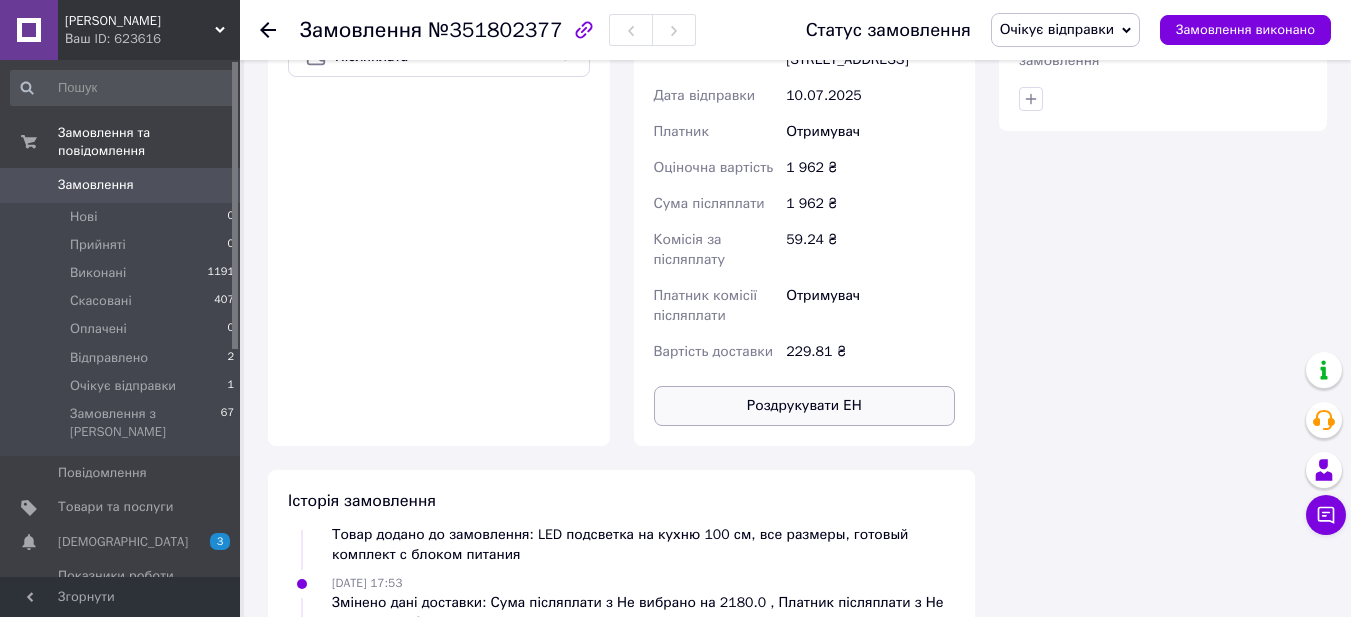 scroll, scrollTop: 168, scrollLeft: 0, axis: vertical 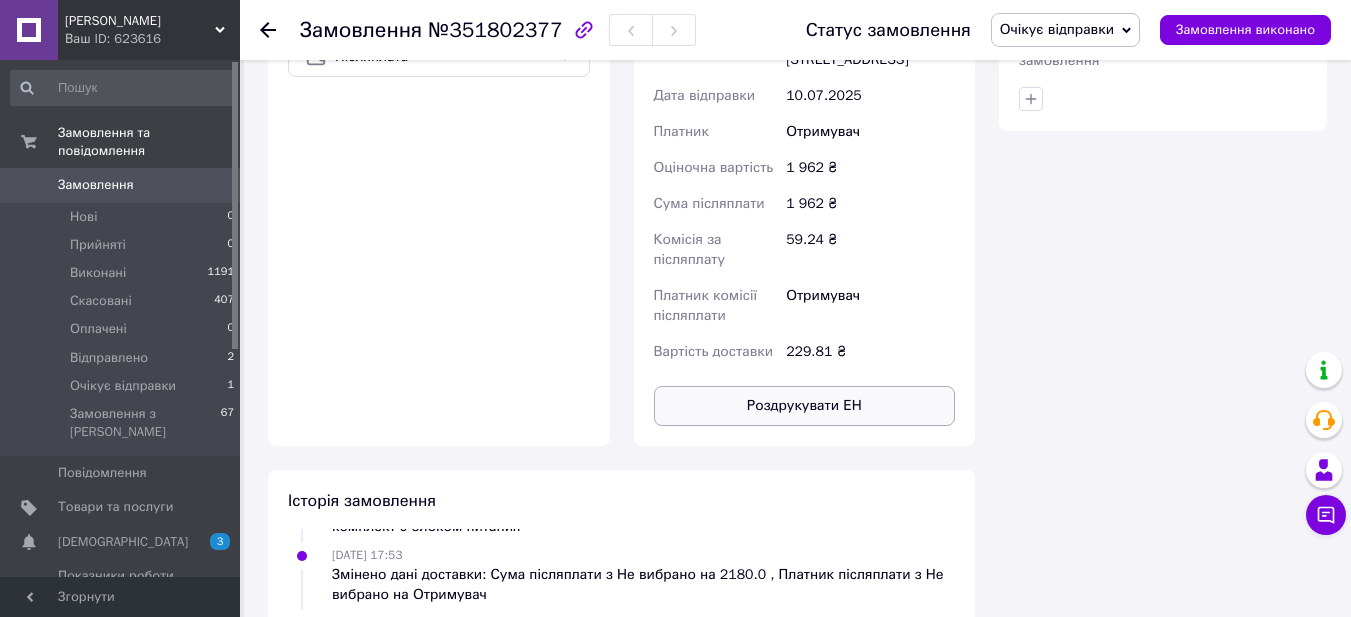click on "Роздрукувати ЕН" at bounding box center (805, 406) 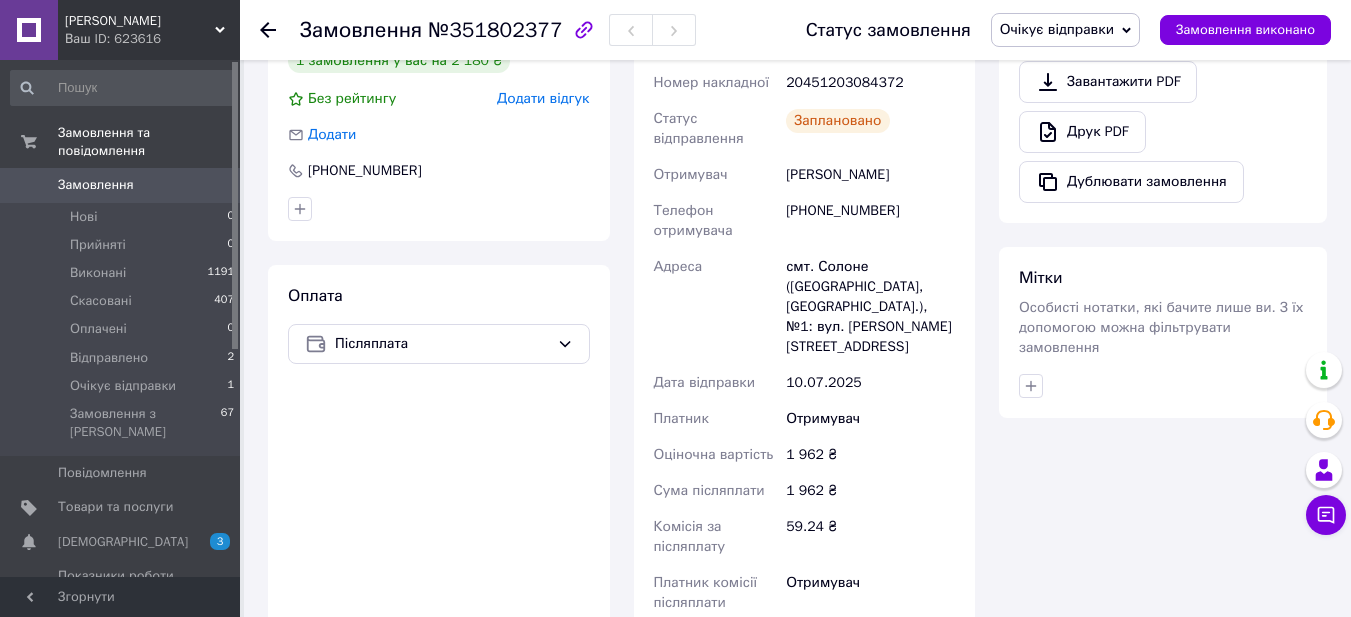 scroll, scrollTop: 1000, scrollLeft: 0, axis: vertical 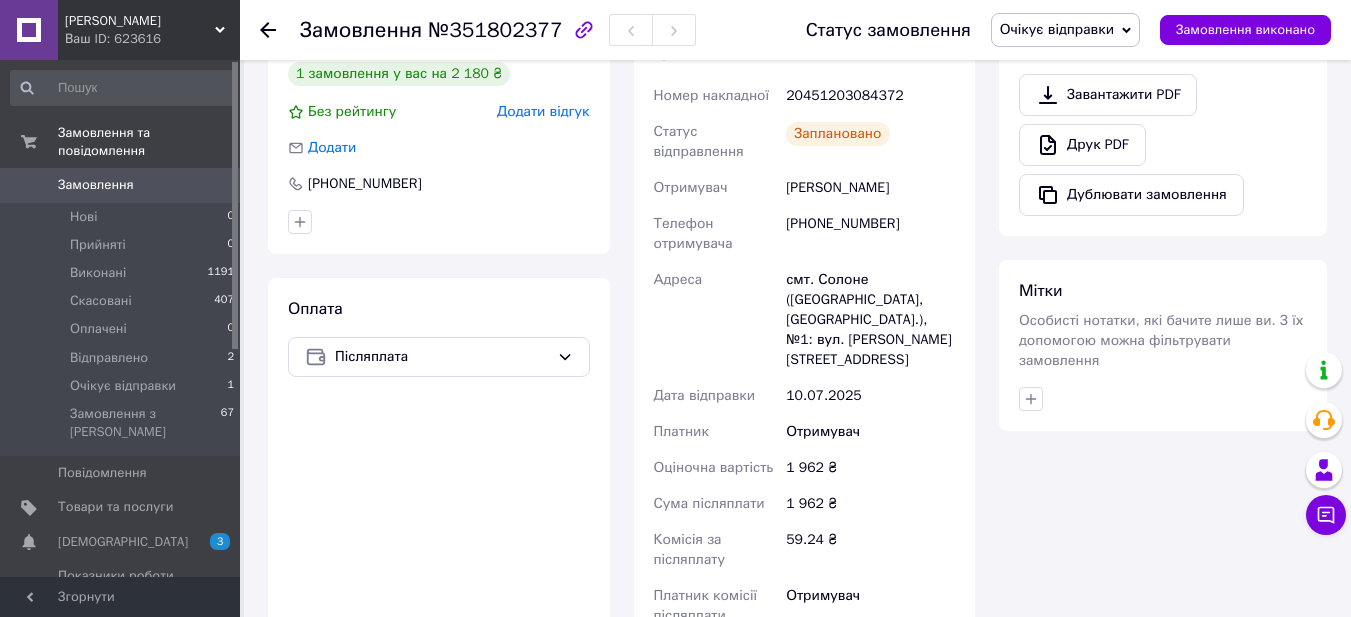 click 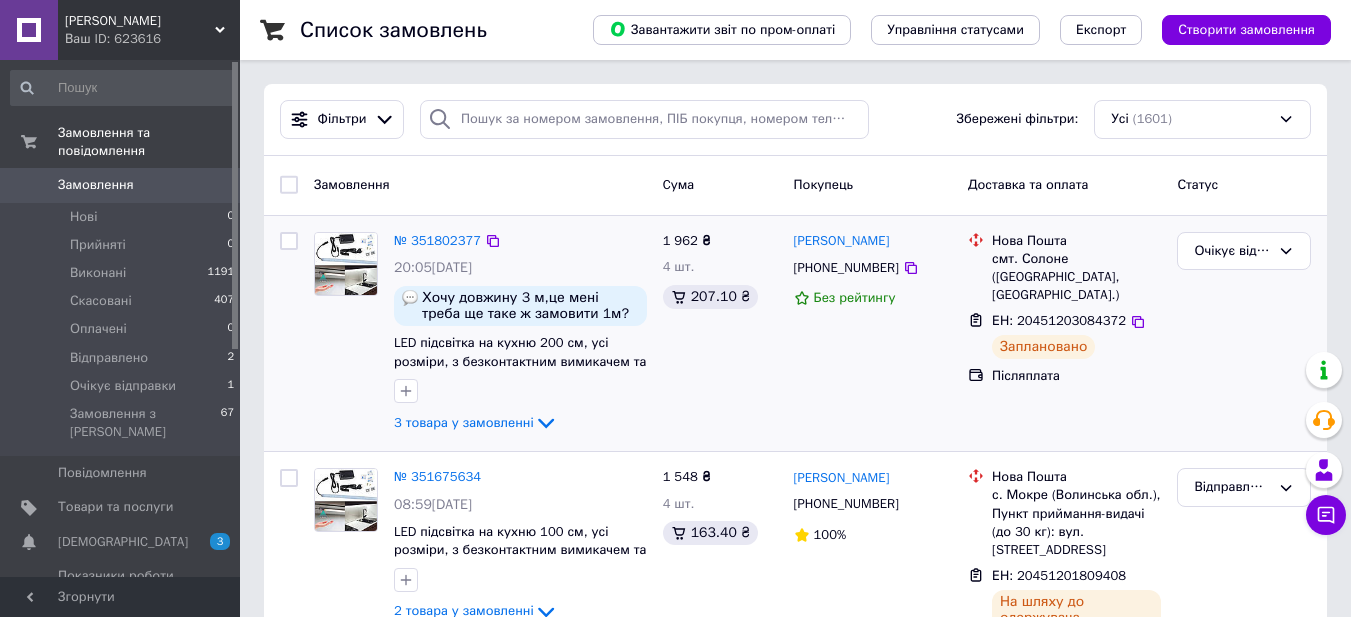 click 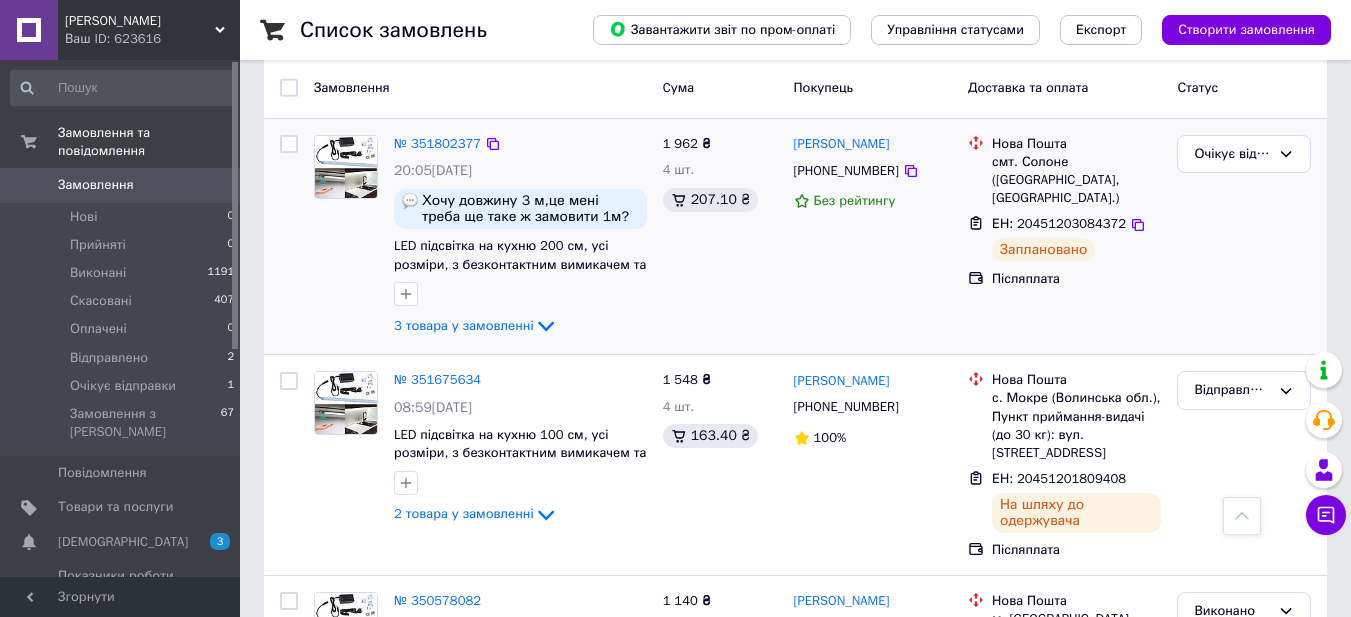 scroll, scrollTop: 0, scrollLeft: 0, axis: both 